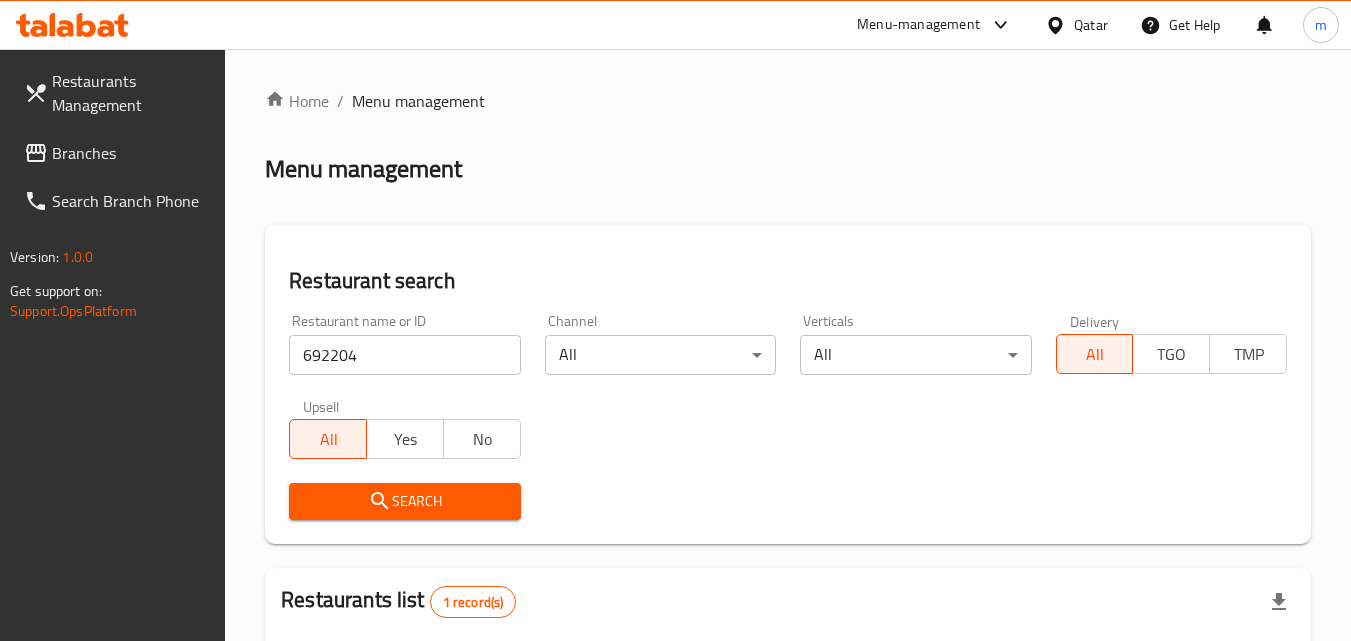 click 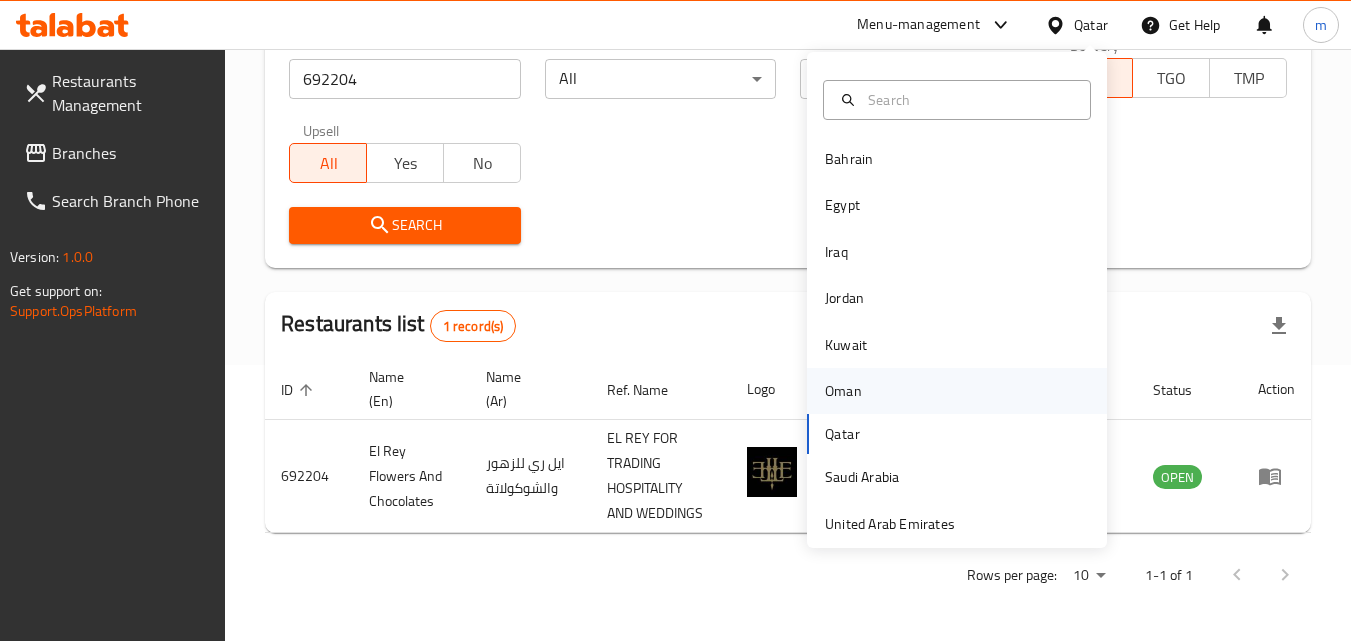 click on "Oman" at bounding box center (843, 391) 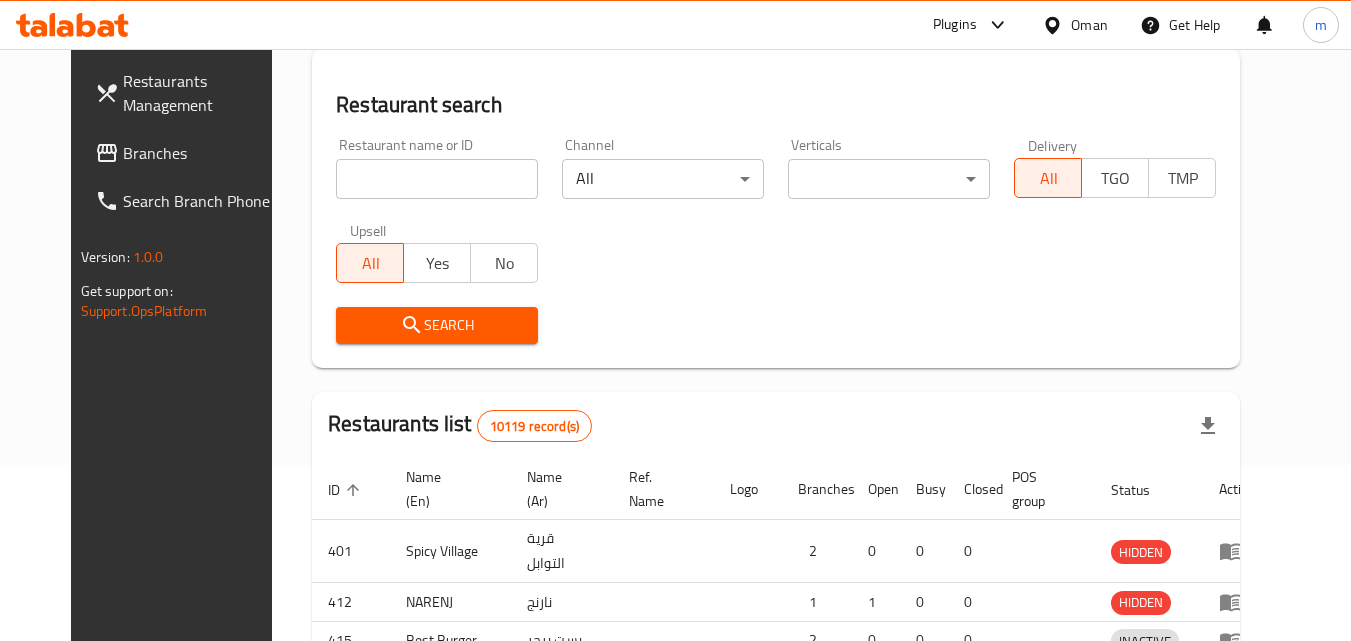 scroll, scrollTop: 276, scrollLeft: 0, axis: vertical 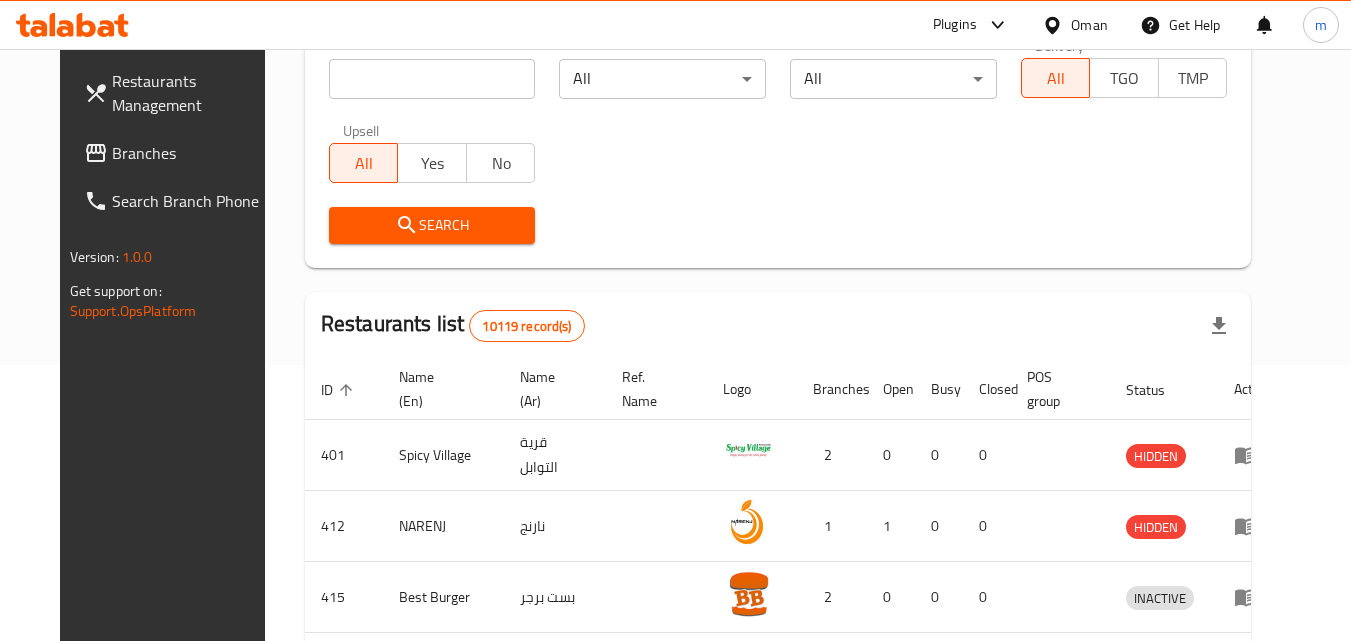 click on "Branches" at bounding box center [191, 153] 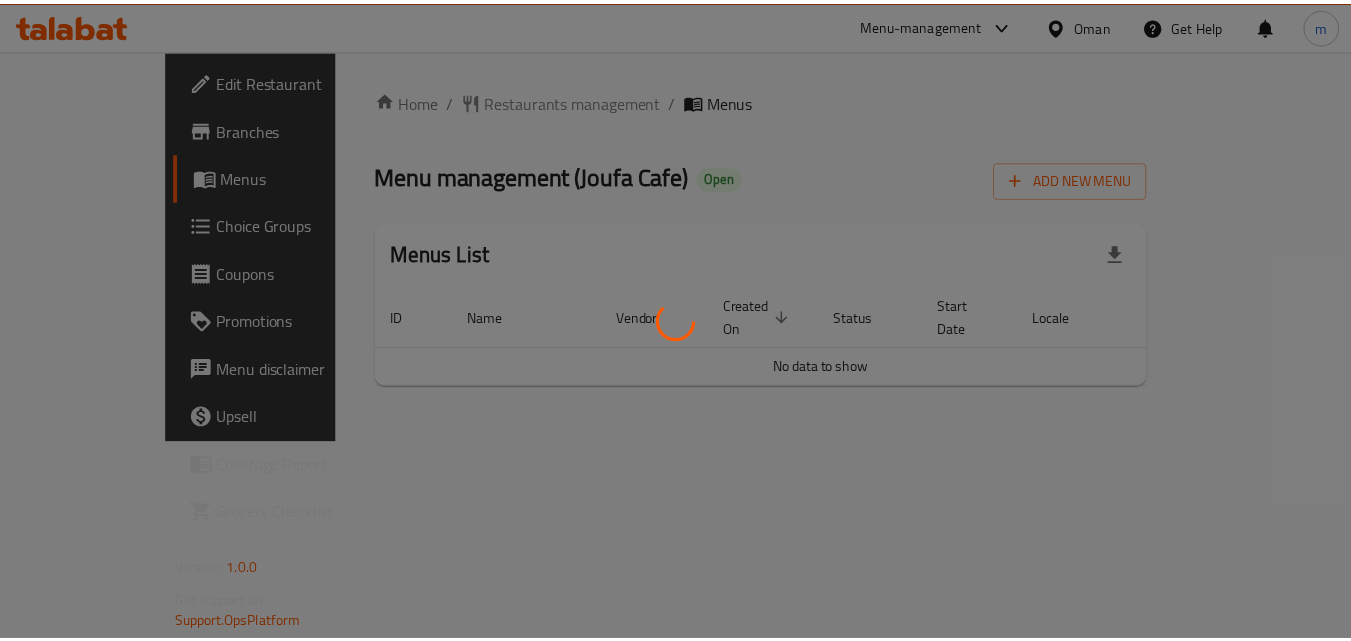scroll, scrollTop: 0, scrollLeft: 0, axis: both 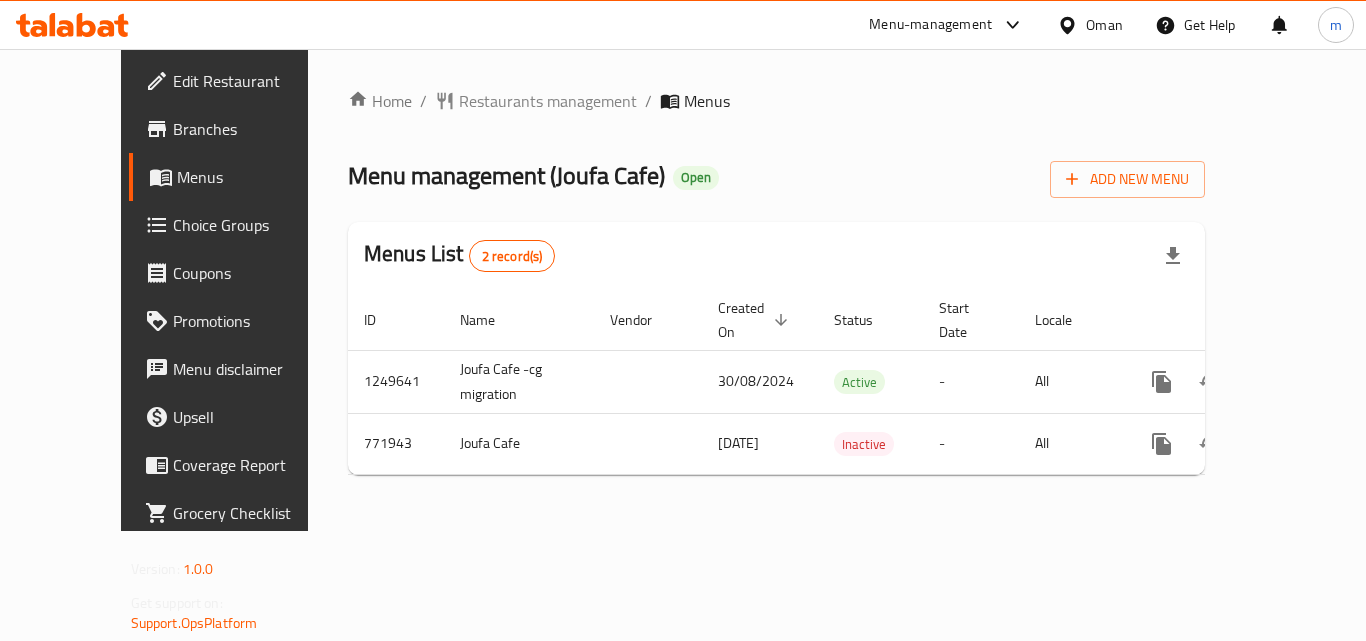 click at bounding box center (1071, 25) 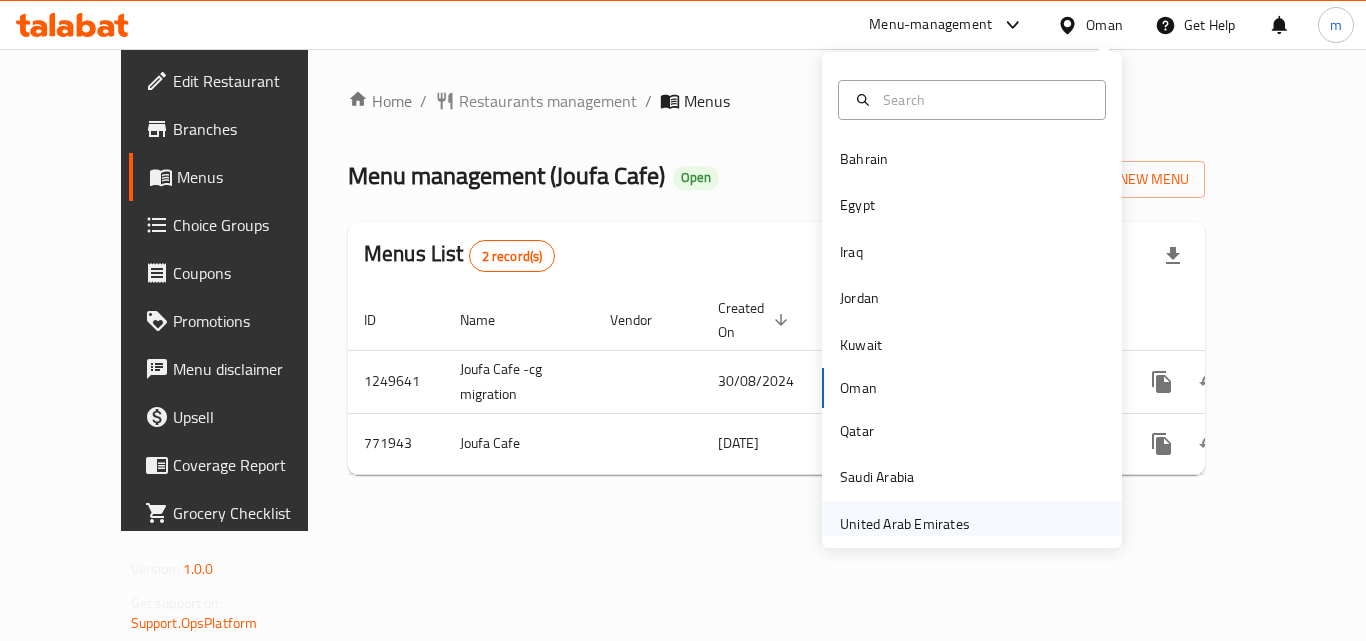 click on "United Arab Emirates" at bounding box center [905, 524] 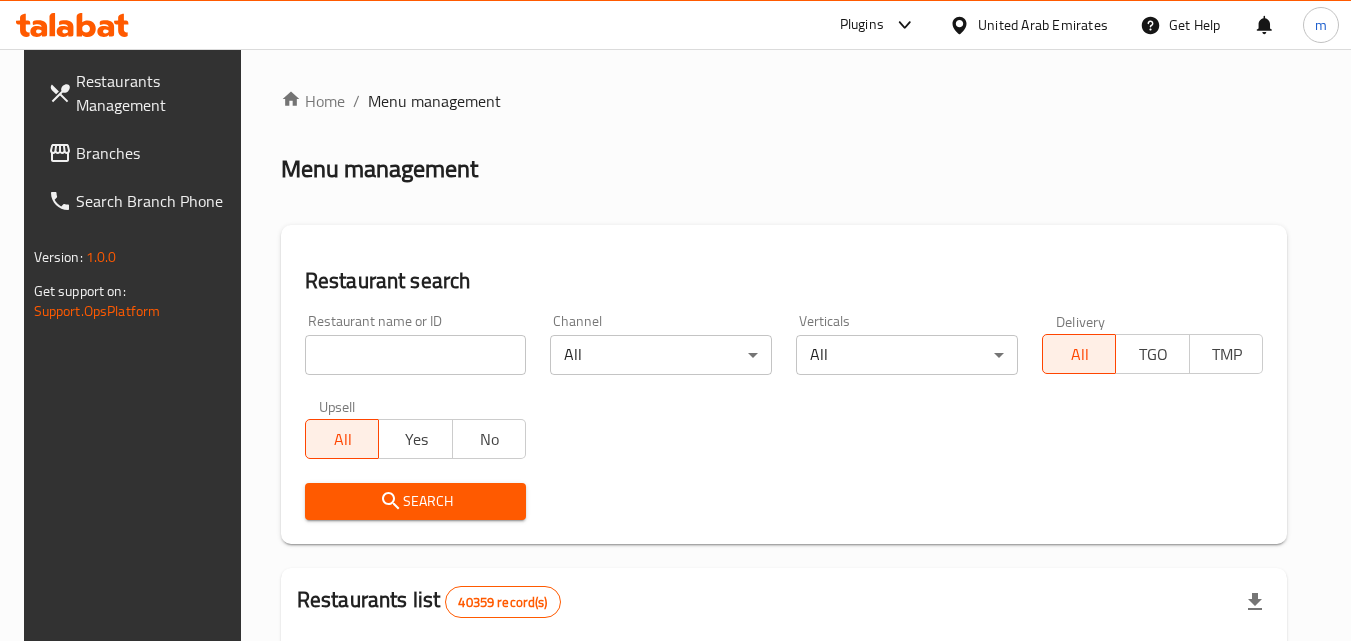 click on "Branches" at bounding box center (141, 153) 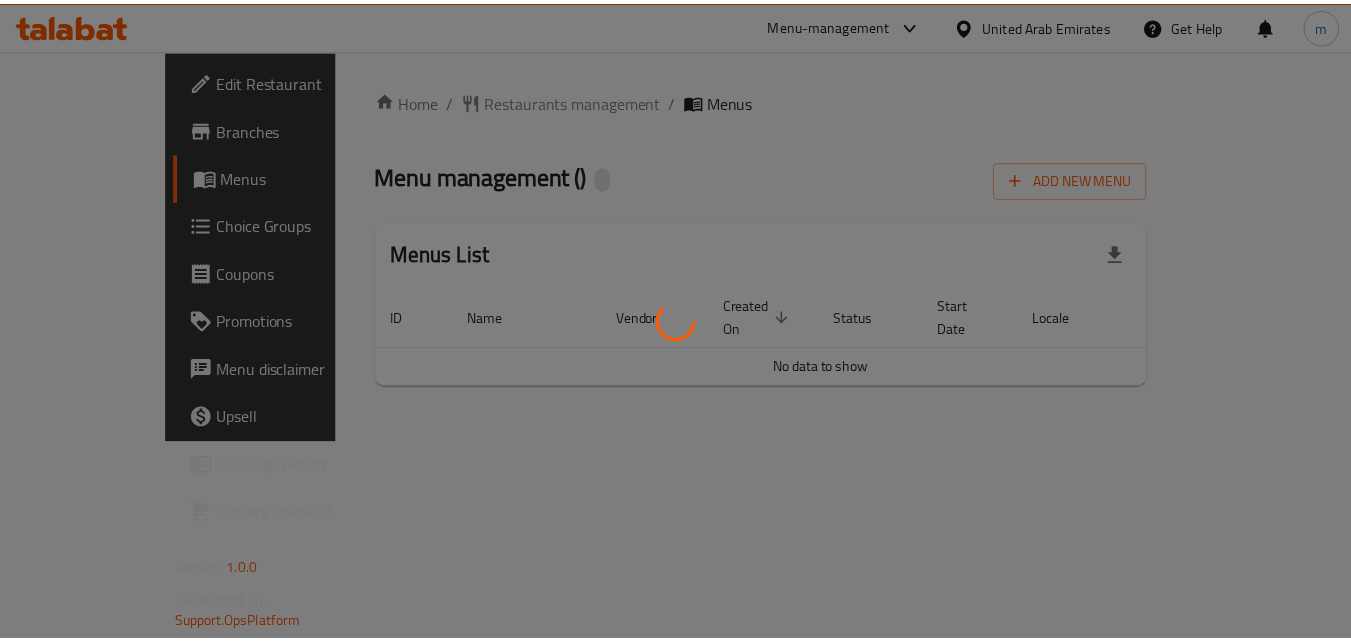scroll, scrollTop: 0, scrollLeft: 0, axis: both 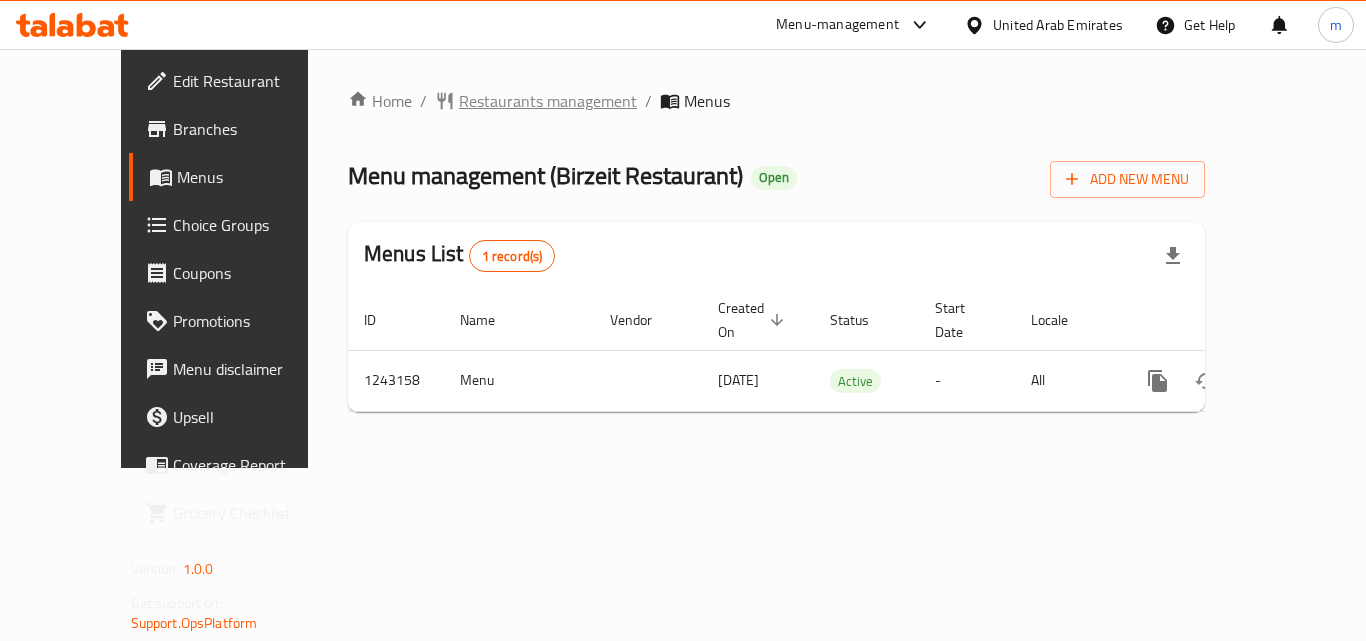 click on "Restaurants management" at bounding box center (548, 101) 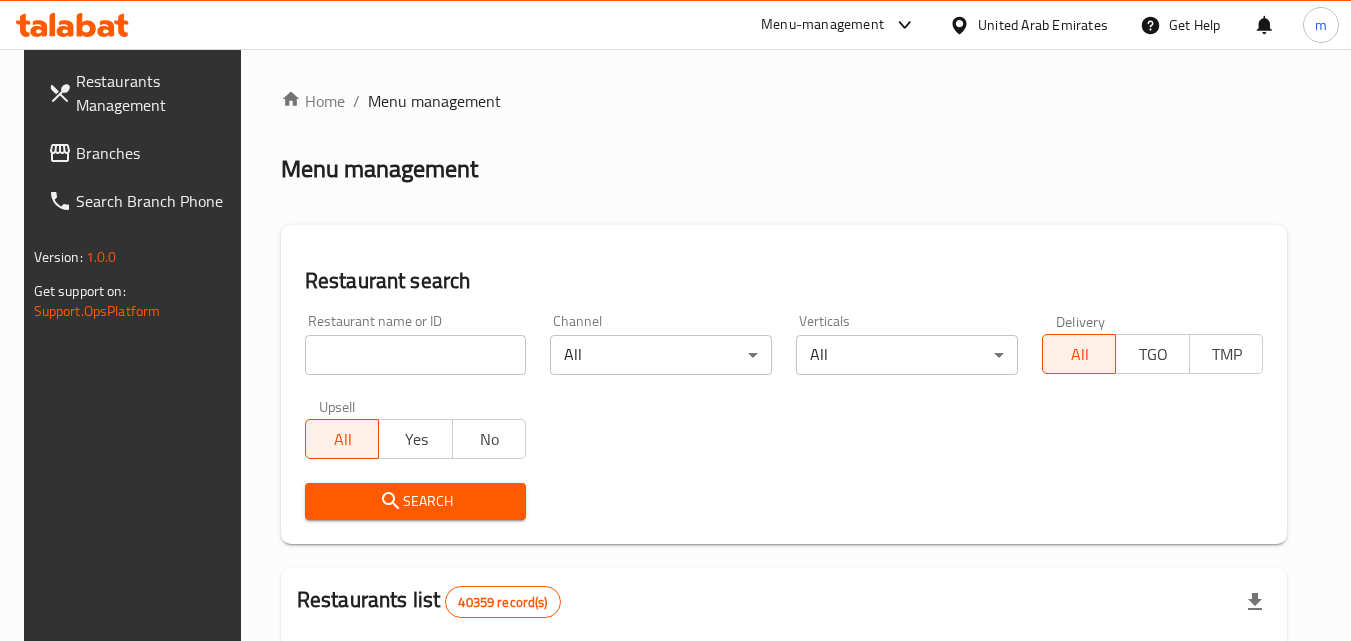 click on "Branches" at bounding box center (155, 153) 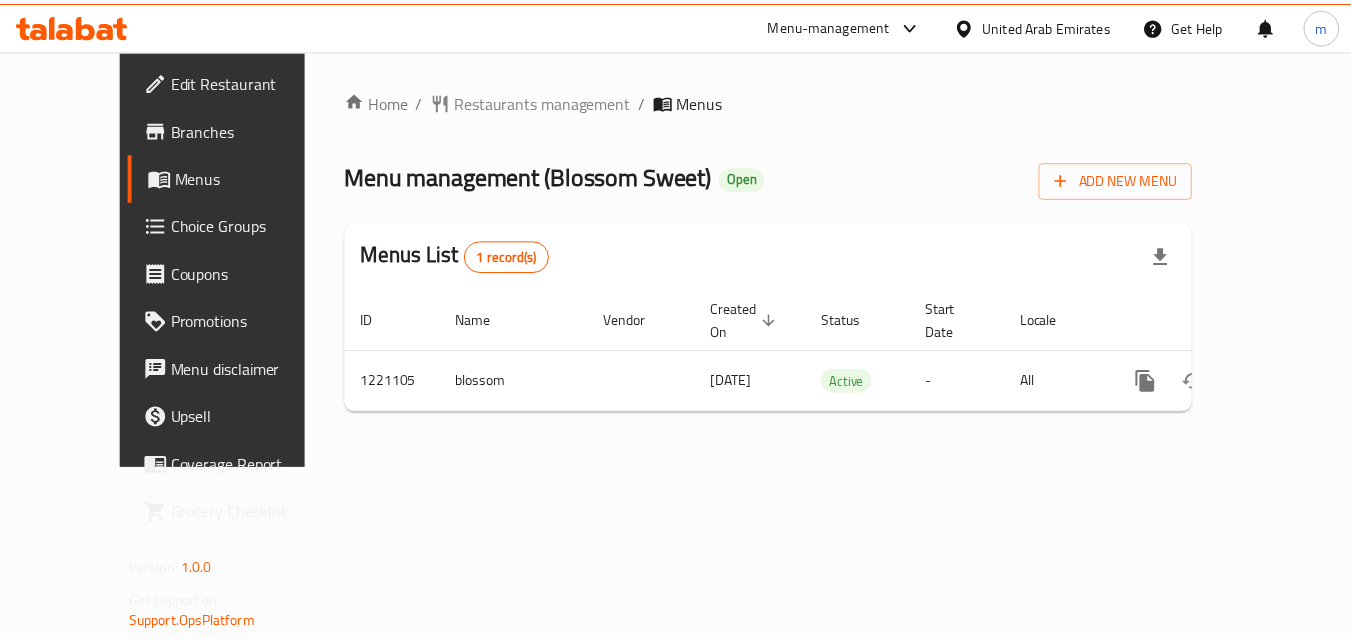 scroll, scrollTop: 0, scrollLeft: 0, axis: both 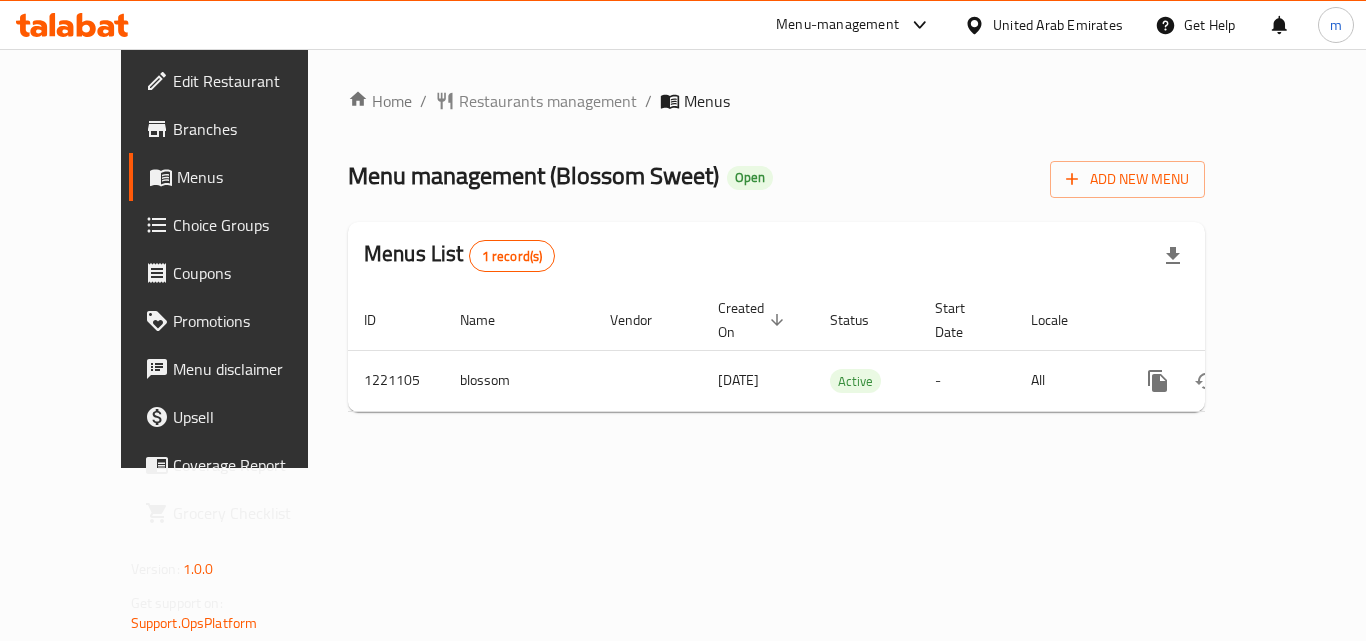click on "United Arab Emirates" at bounding box center [1058, 25] 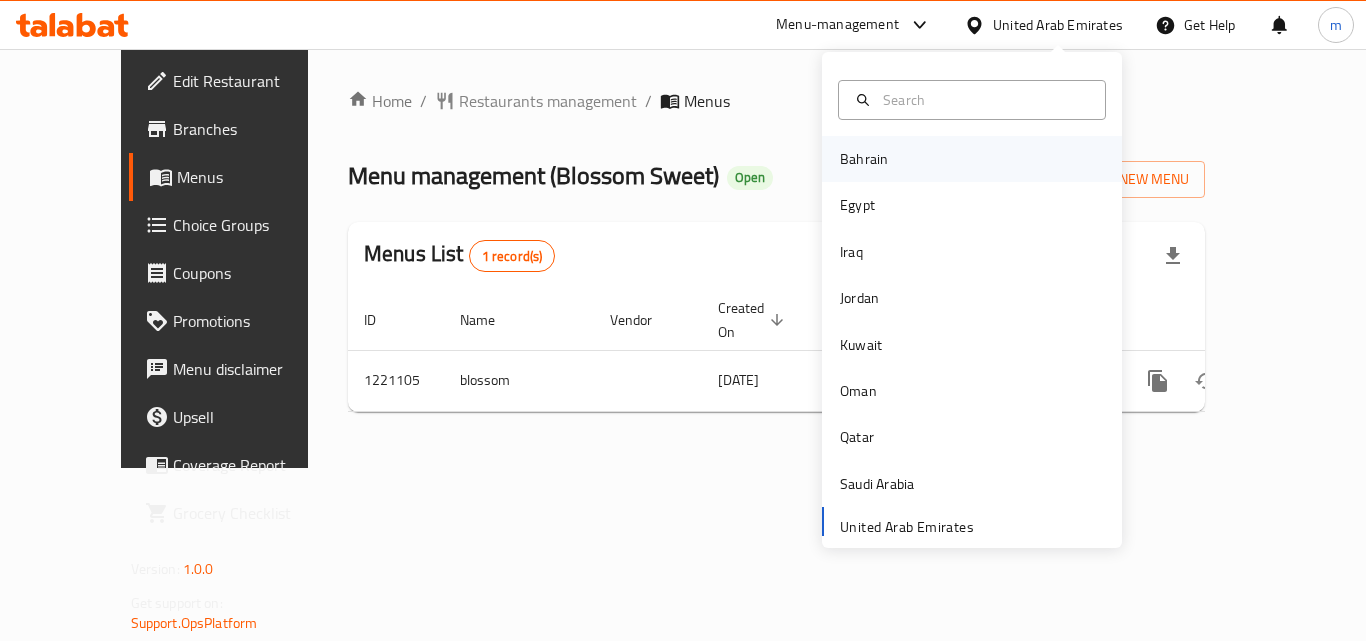 click on "Bahrain" at bounding box center (972, 159) 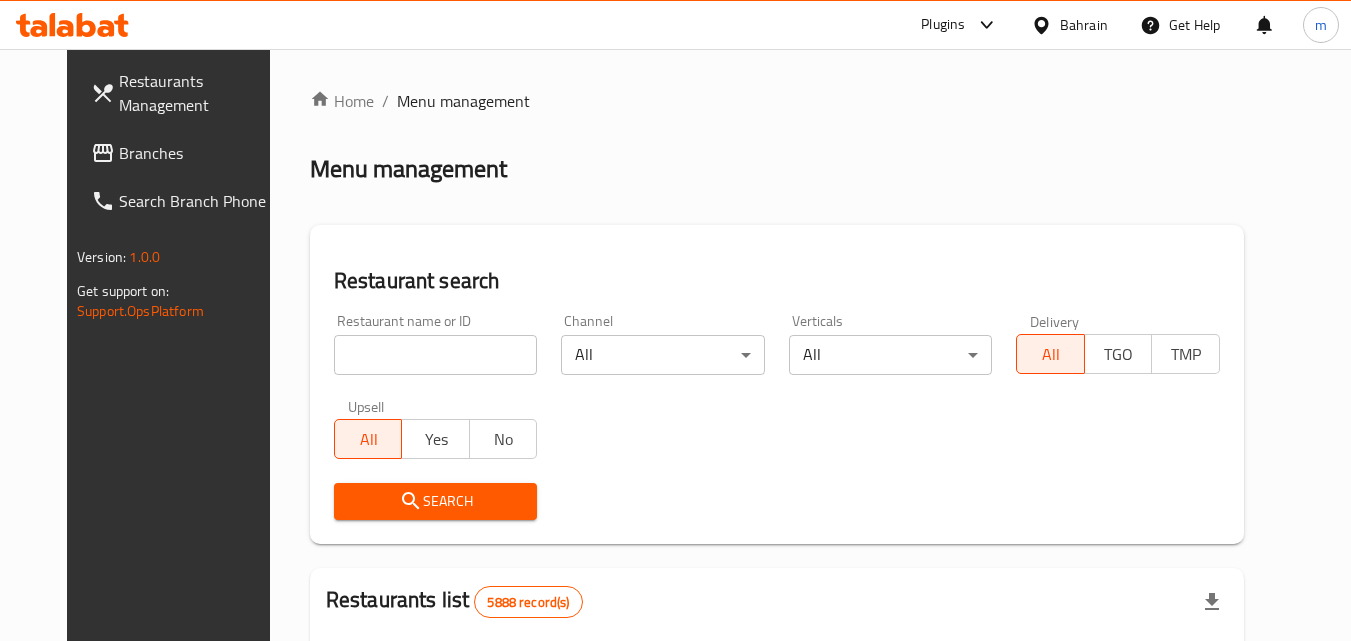 click on "Branches" at bounding box center (198, 153) 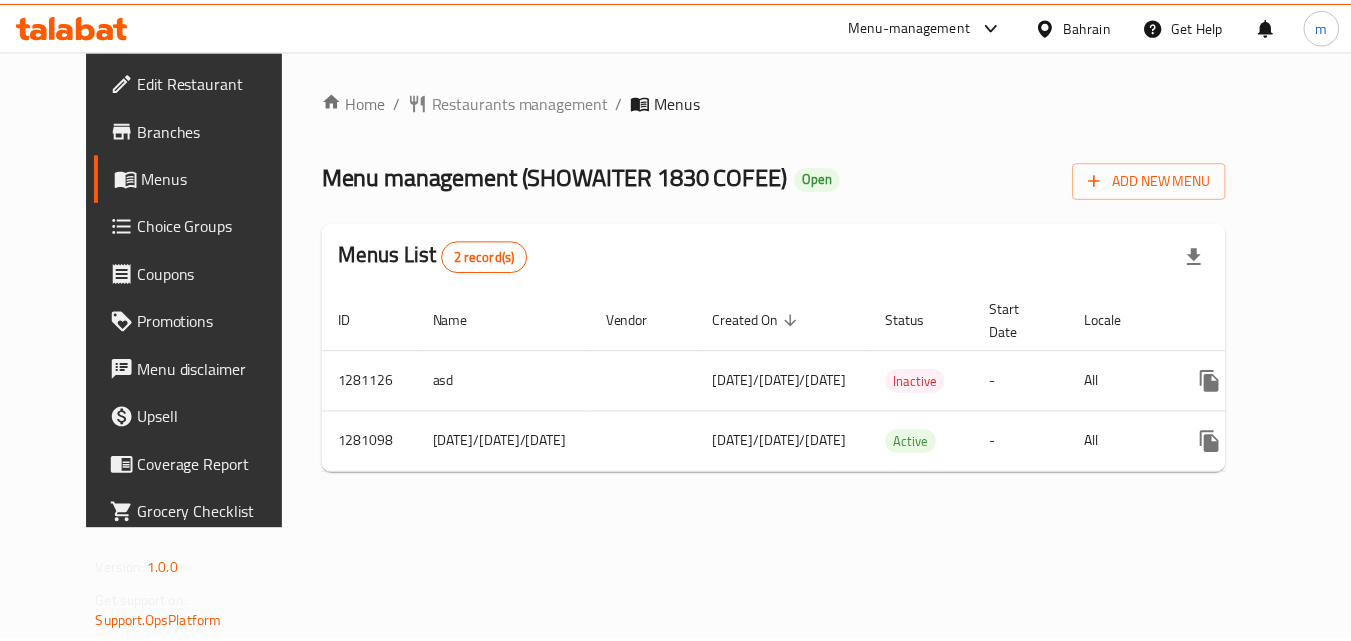 scroll, scrollTop: 0, scrollLeft: 0, axis: both 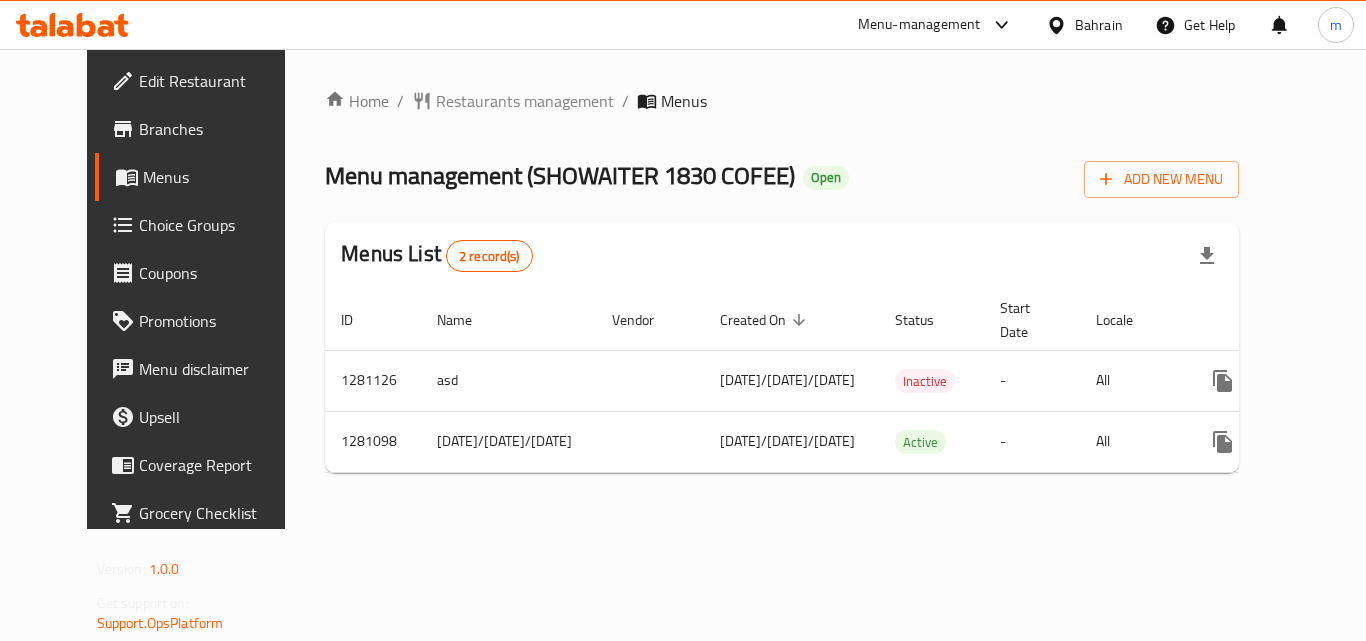click on "Bahrain" at bounding box center (1099, 25) 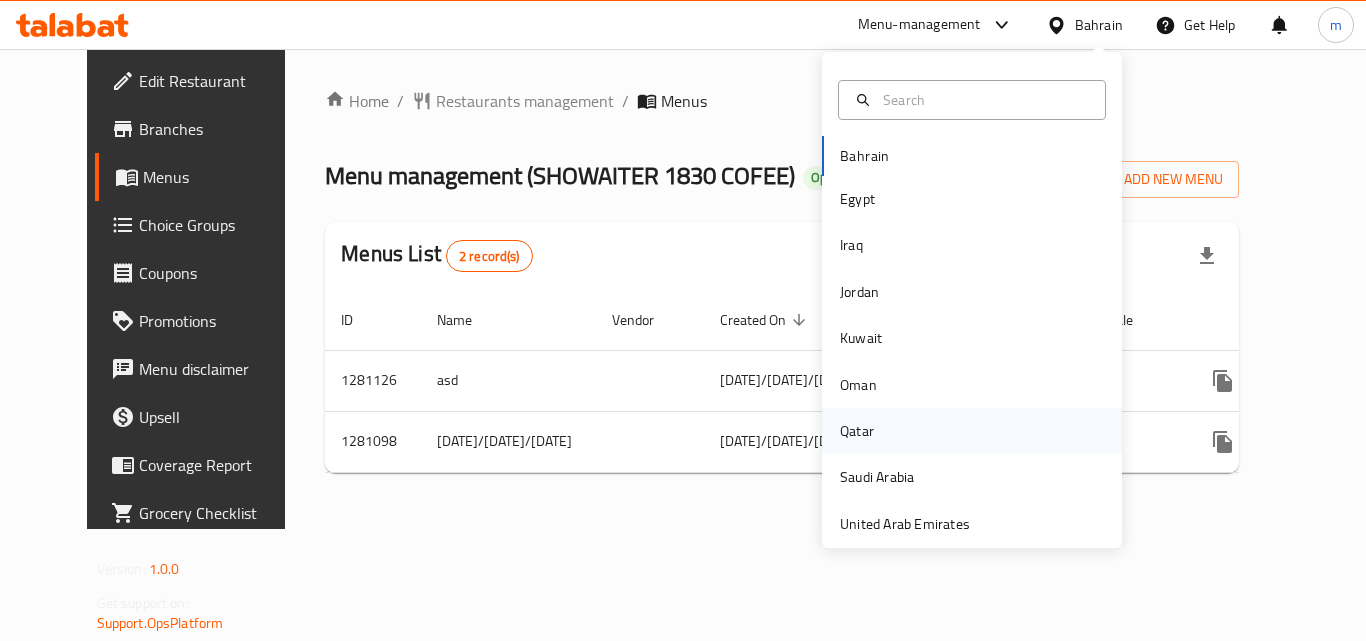 click on "Qatar" at bounding box center [857, 431] 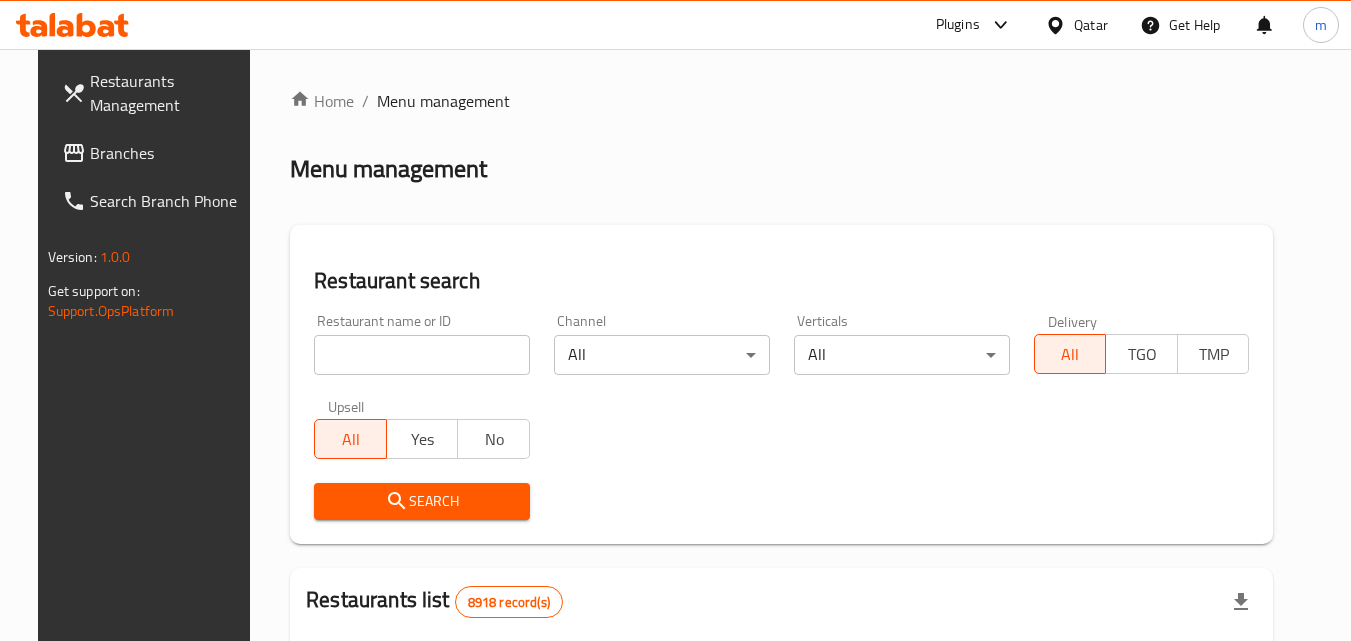 click on "Branches" at bounding box center (169, 153) 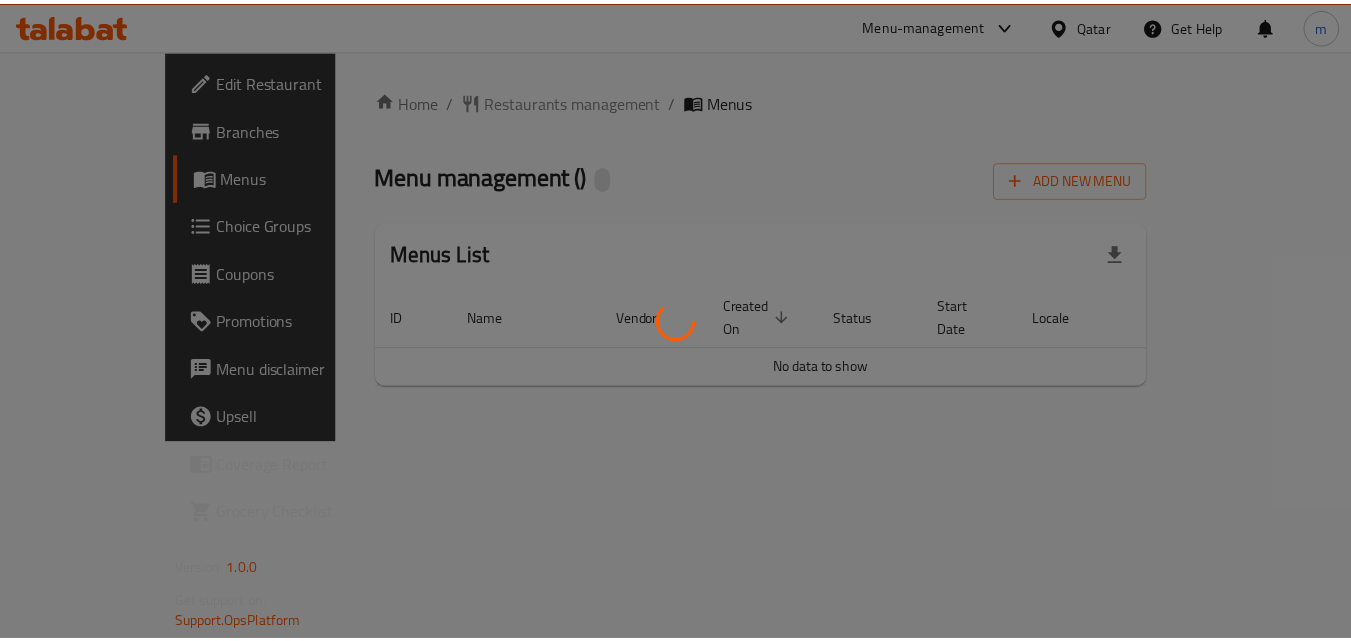 scroll, scrollTop: 0, scrollLeft: 0, axis: both 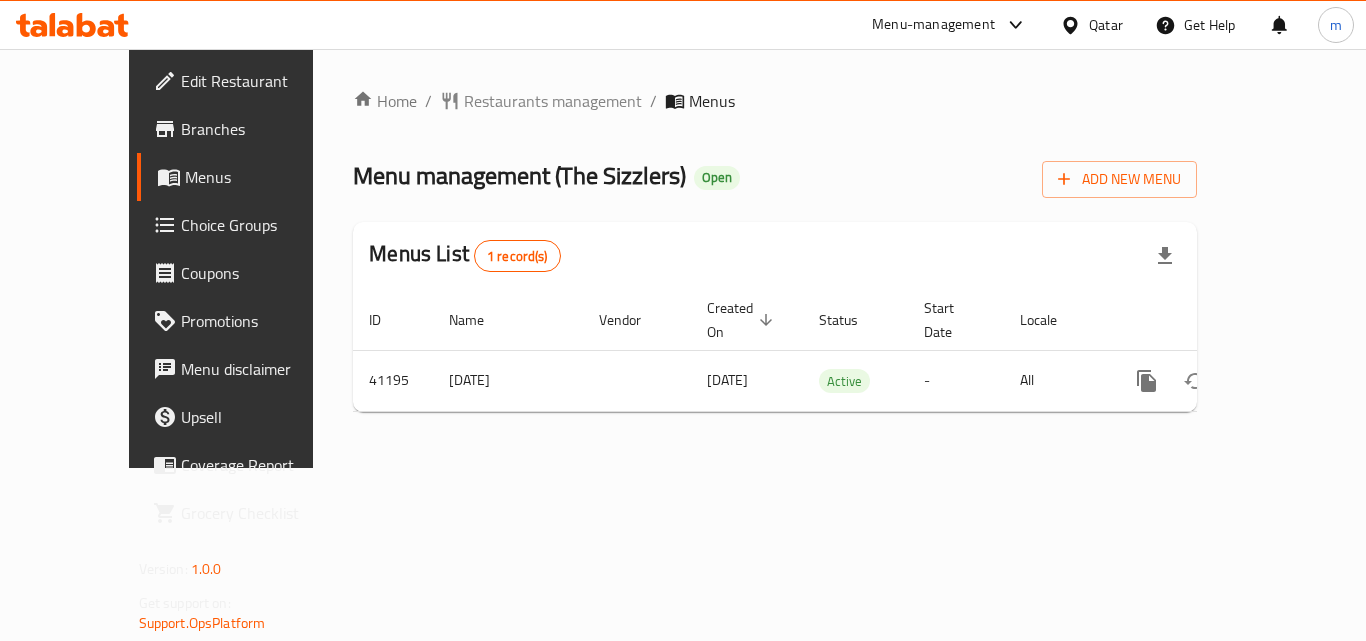 drag, startPoint x: 1091, startPoint y: 18, endPoint x: 1093, endPoint y: 28, distance: 10.198039 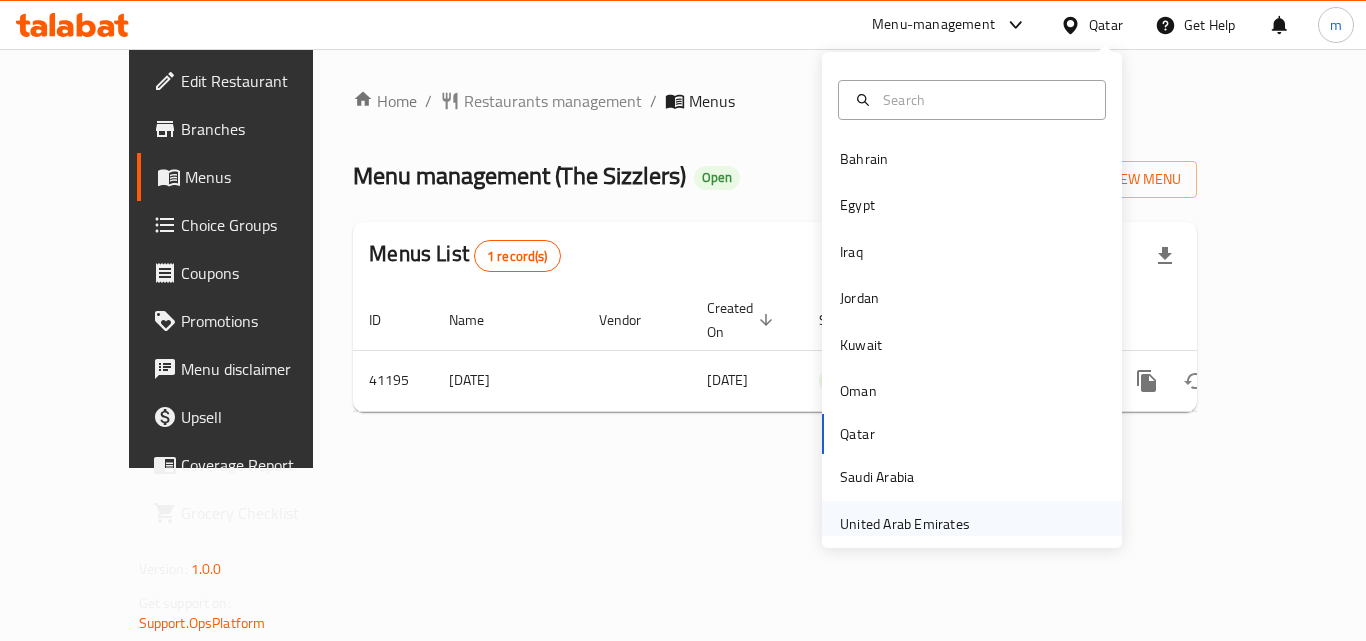 click on "United Arab Emirates" at bounding box center (905, 524) 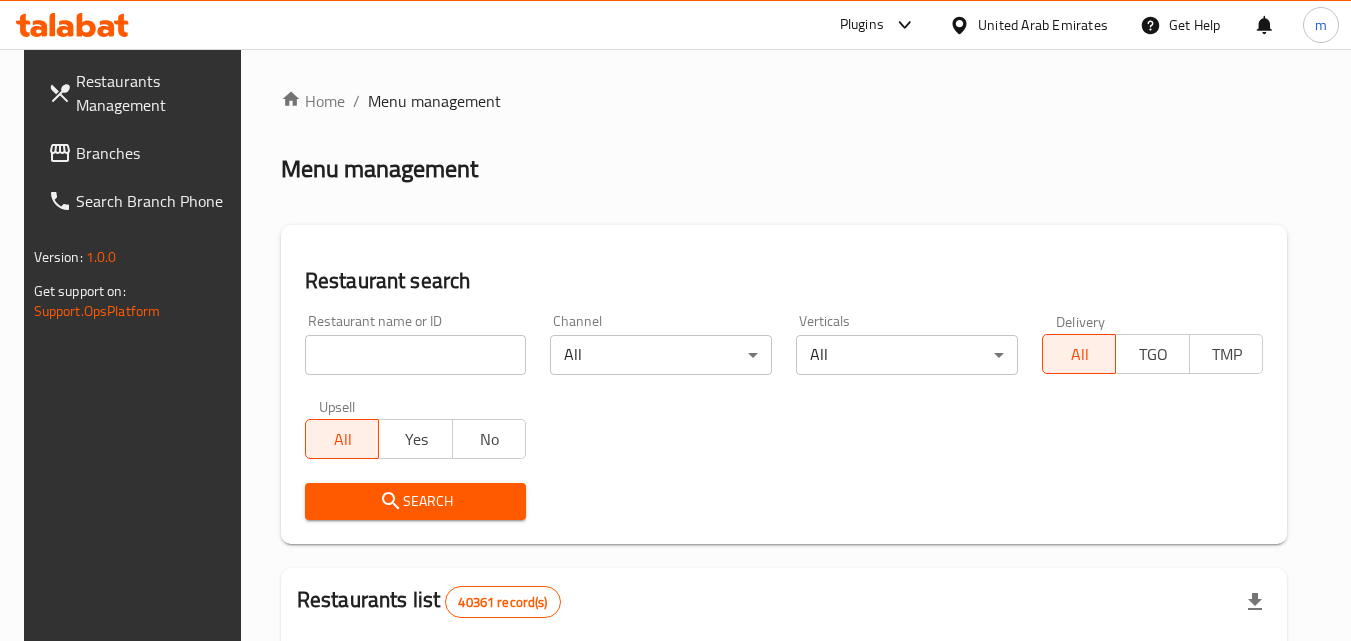 click on "Branches" at bounding box center [155, 153] 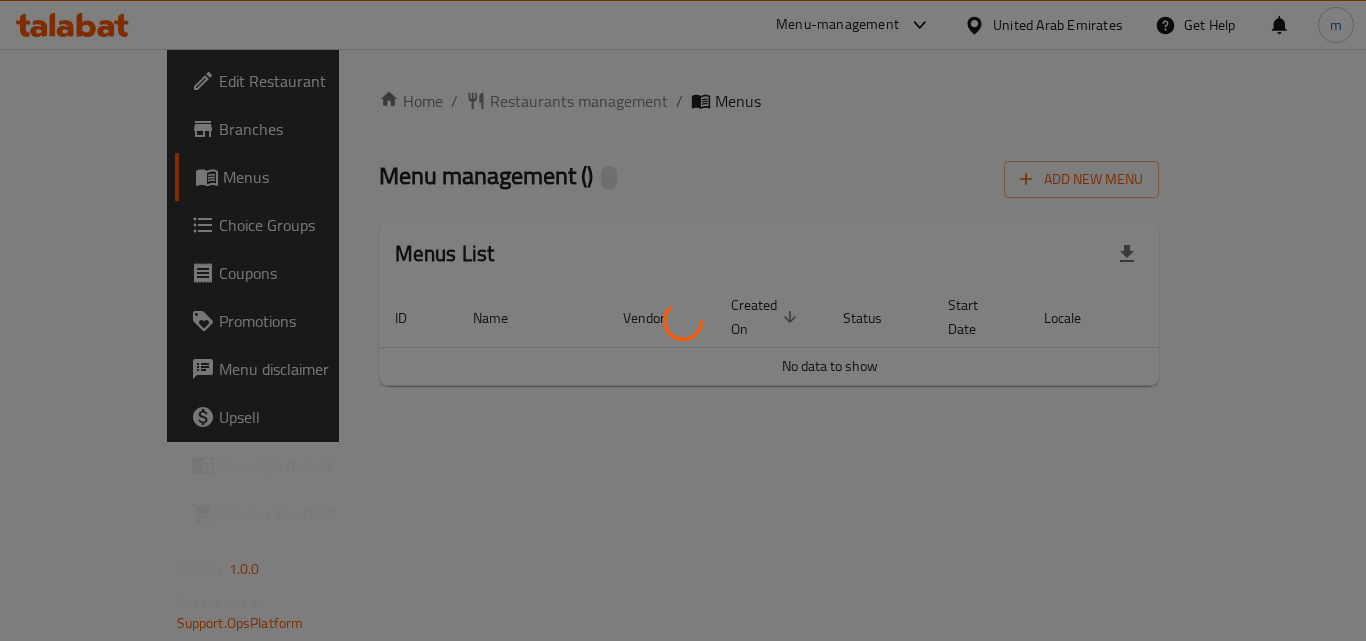 scroll, scrollTop: 0, scrollLeft: 0, axis: both 